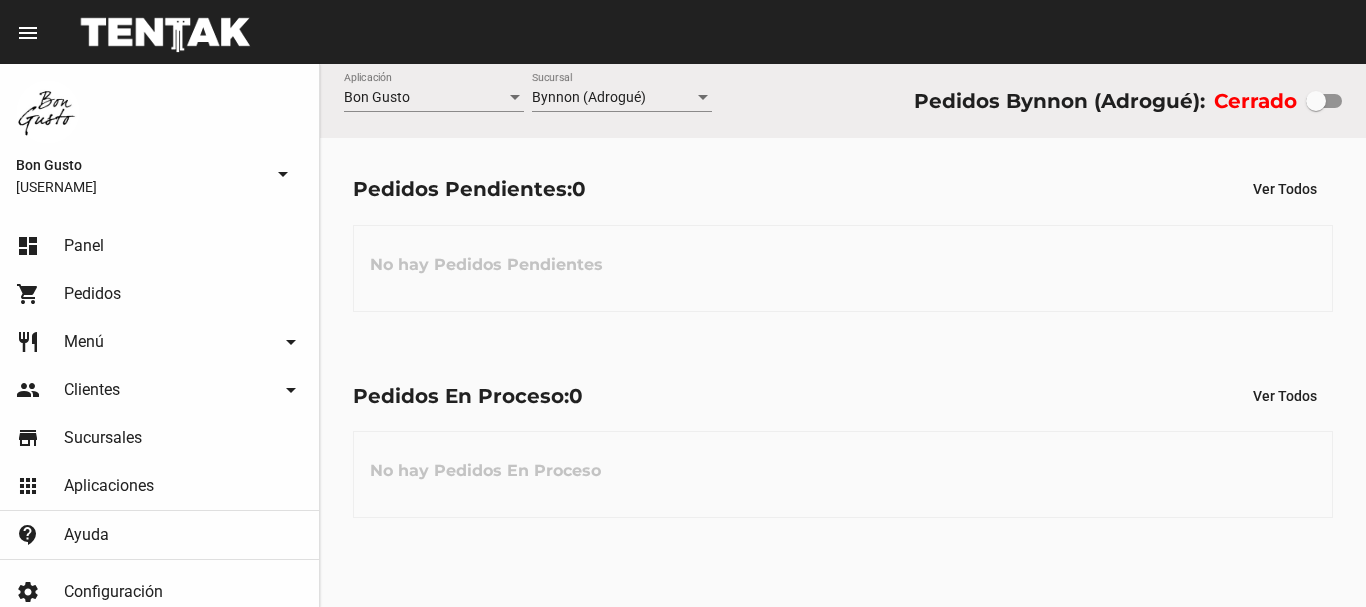 scroll, scrollTop: 0, scrollLeft: 0, axis: both 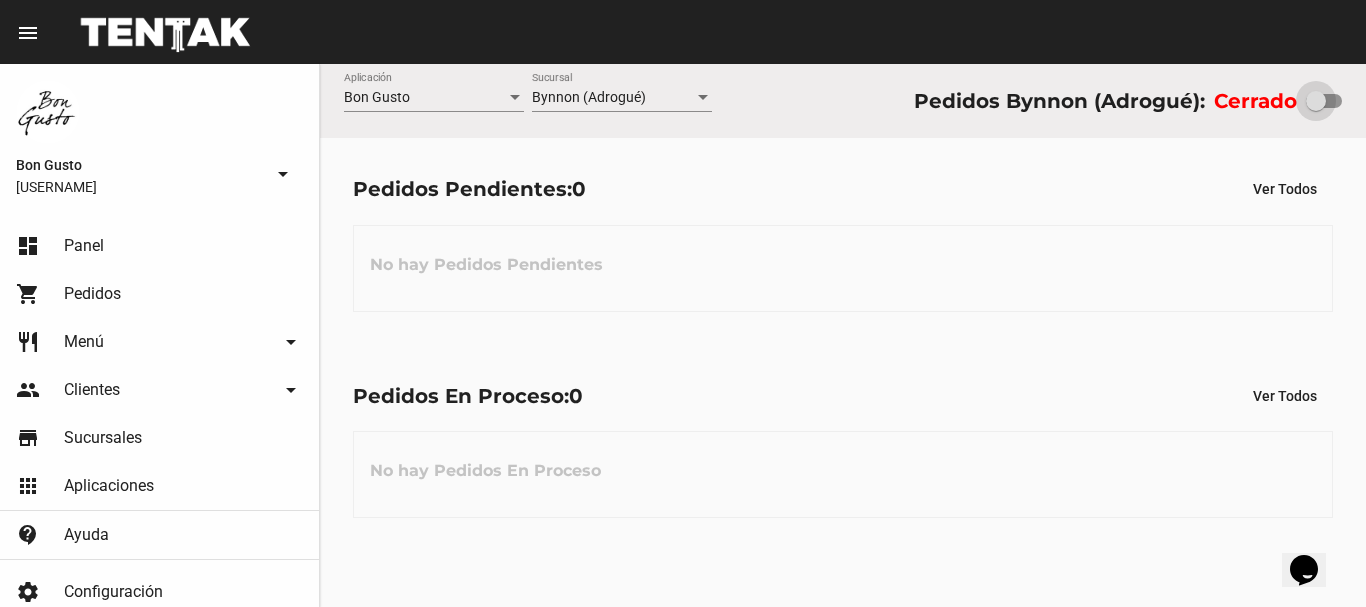click at bounding box center (1324, 101) 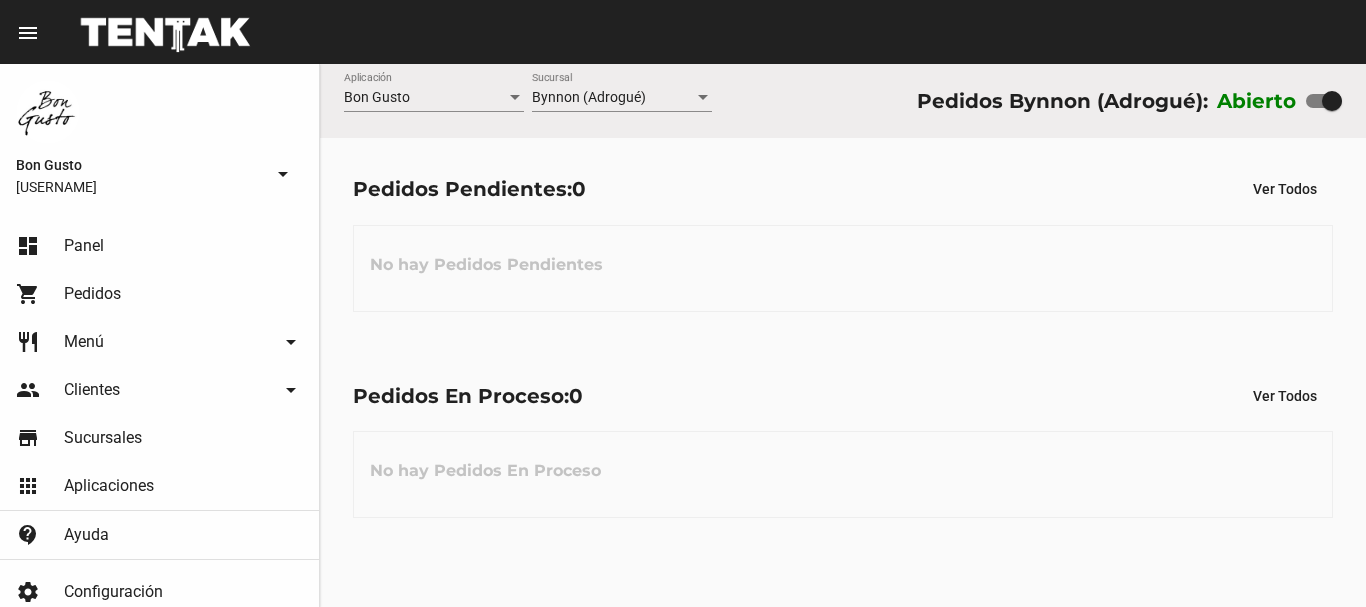 scroll, scrollTop: 0, scrollLeft: 0, axis: both 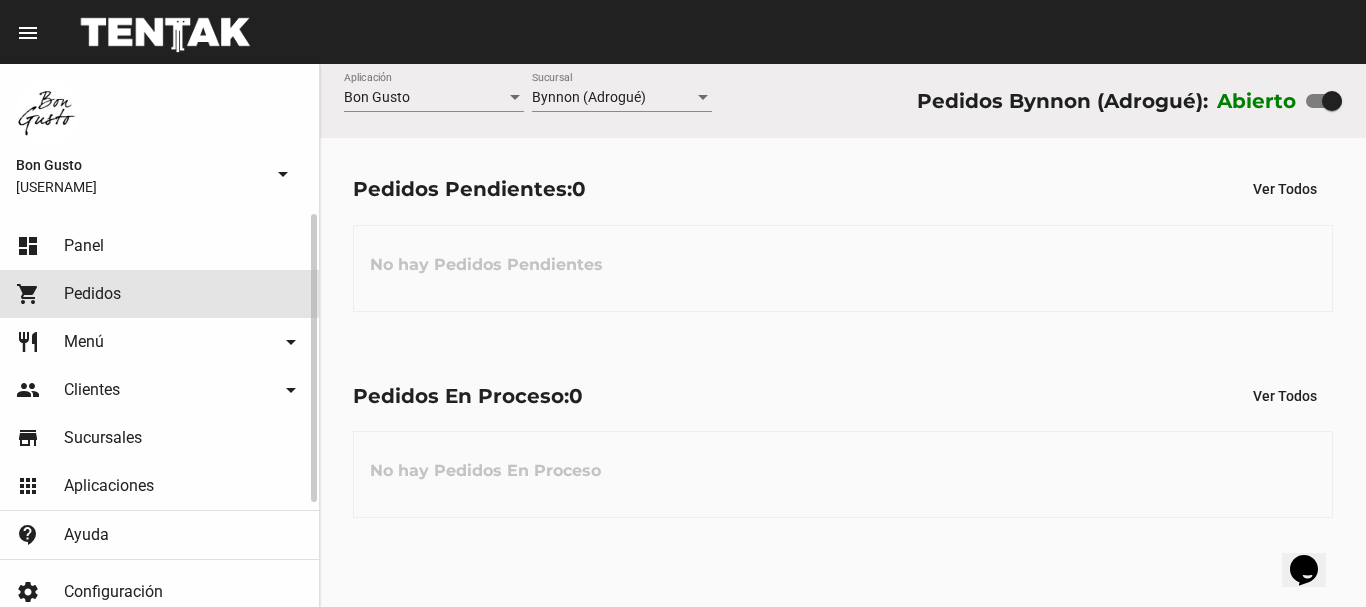 click on "shopping_cart Pedidos" 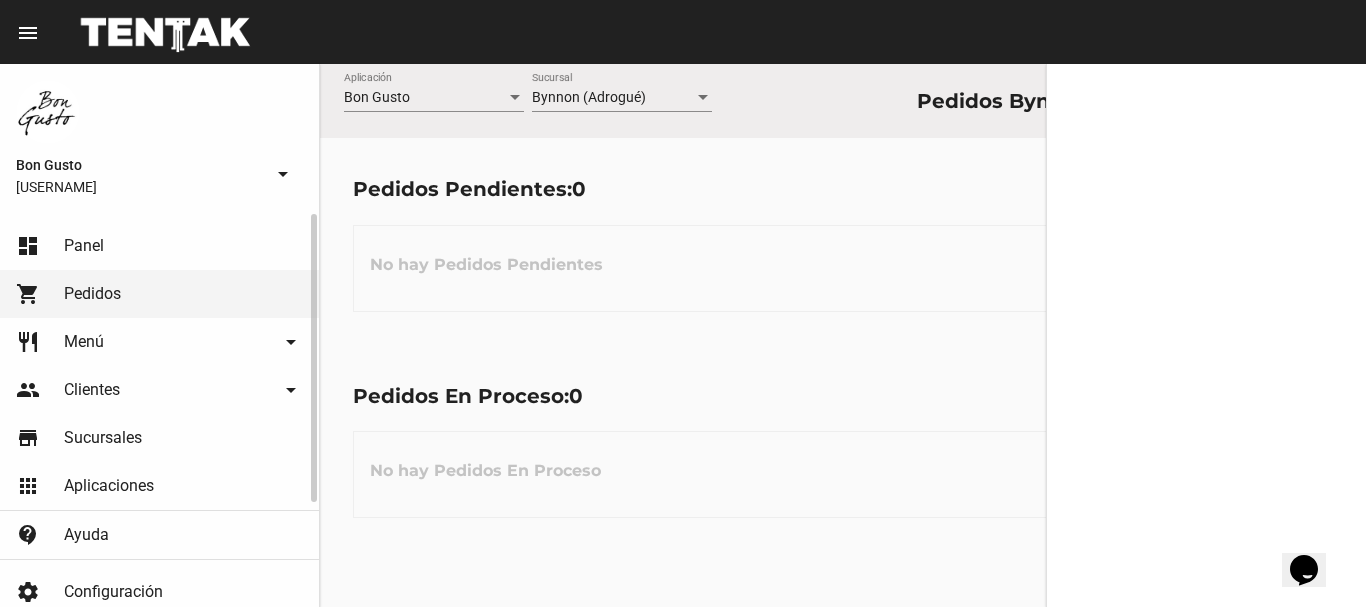 click on "Panel" 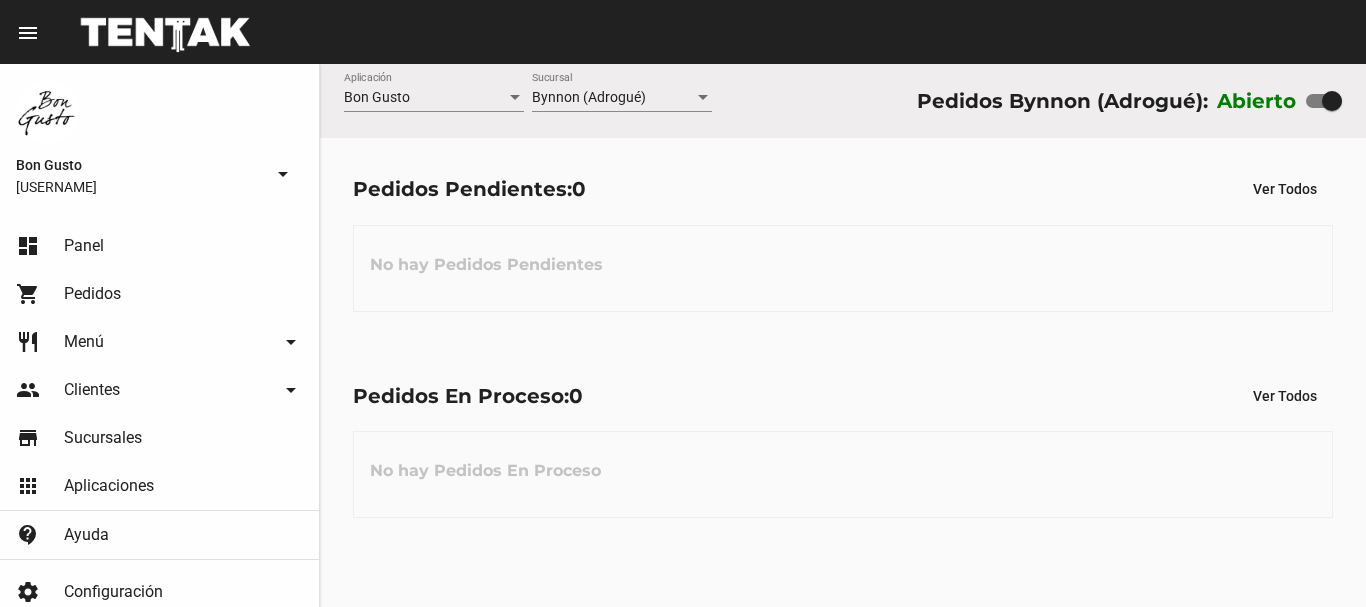 scroll, scrollTop: 0, scrollLeft: 0, axis: both 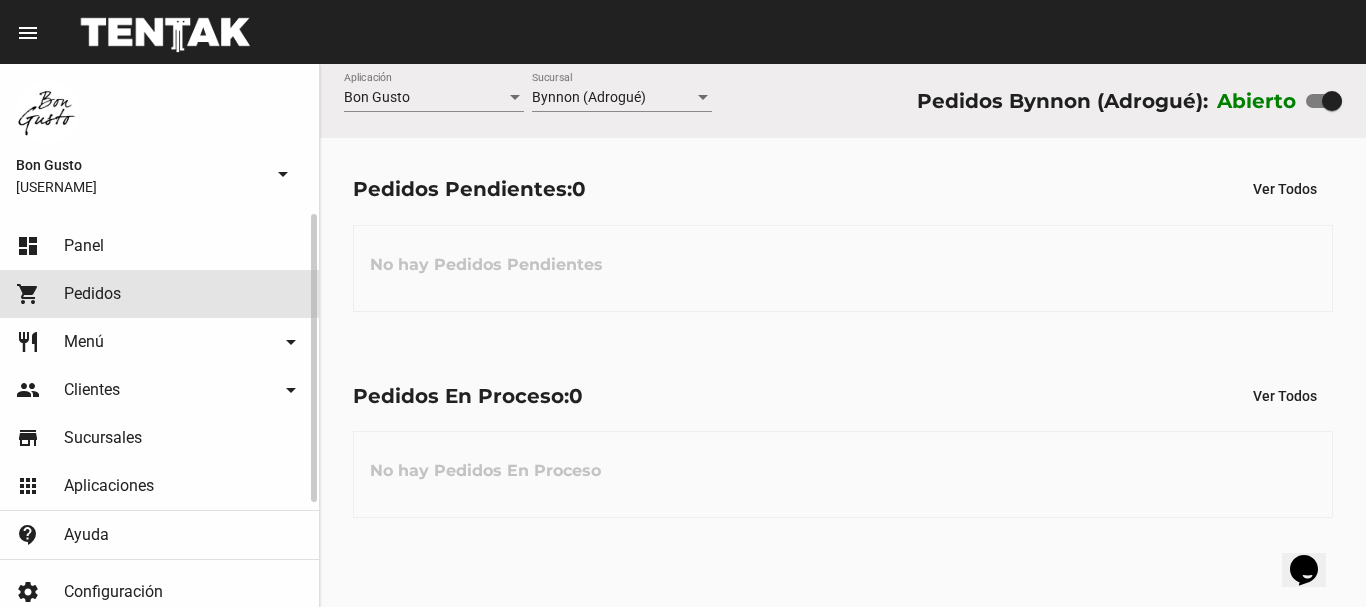 click on "shopping_cart Pedidos" 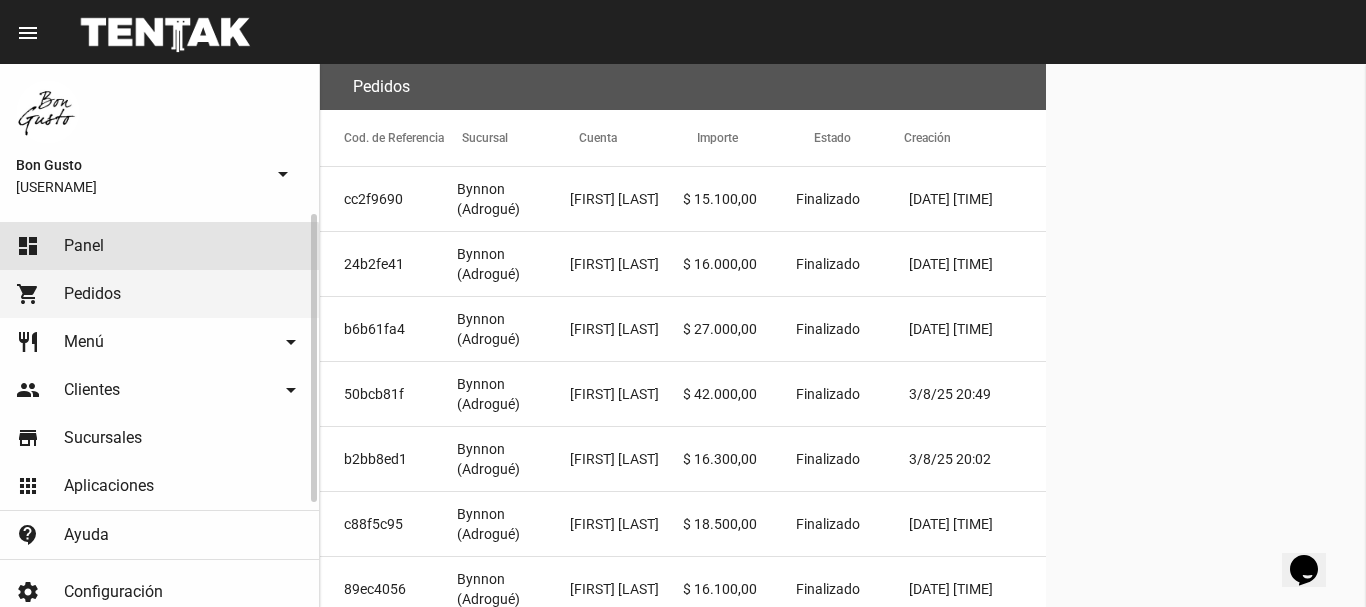 click on "dashboard Panel" 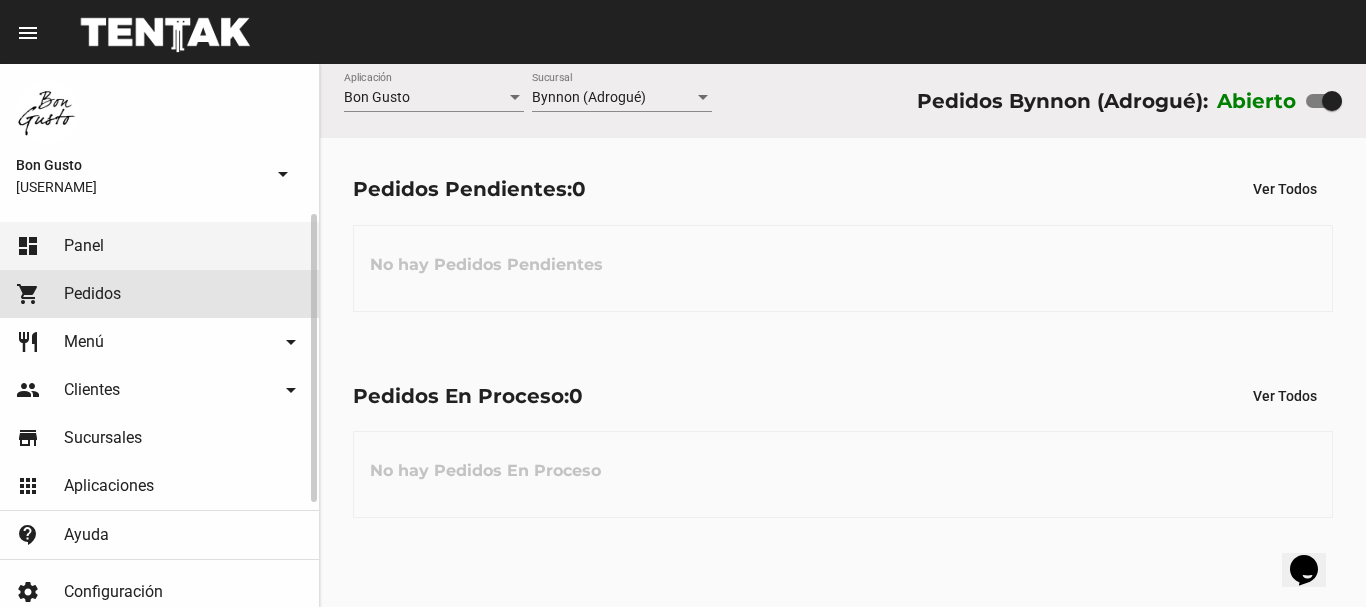 click on "Pedidos" 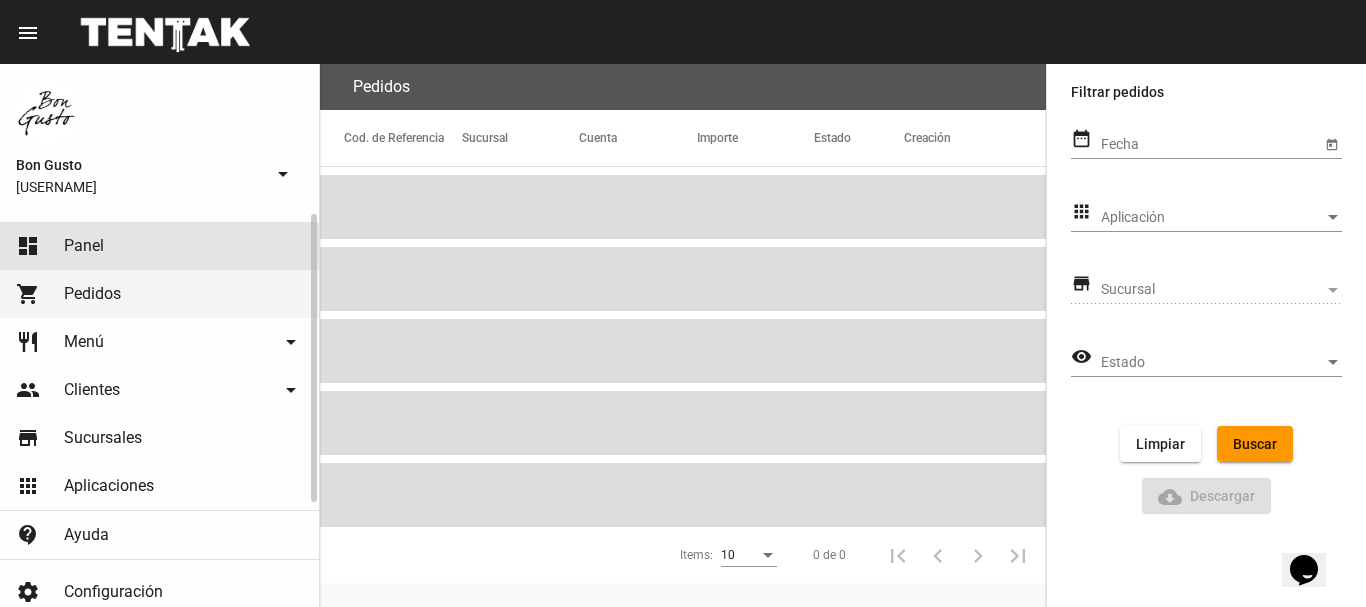 click on "dashboard Panel" 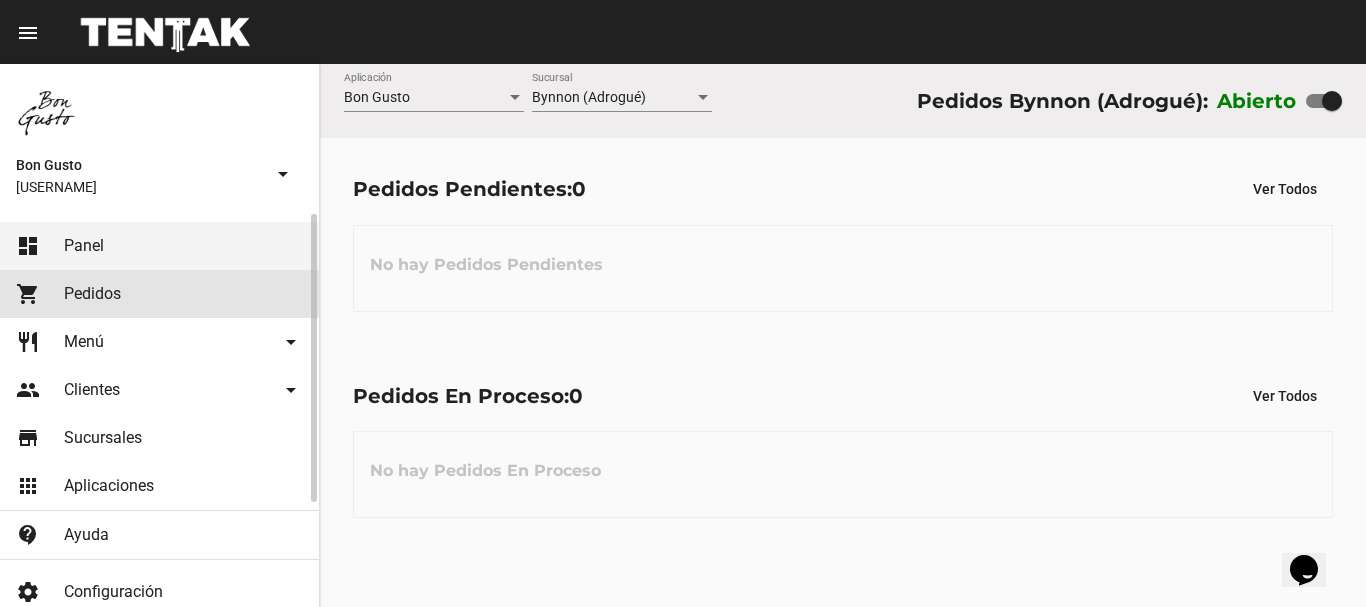 click on "Pedidos" 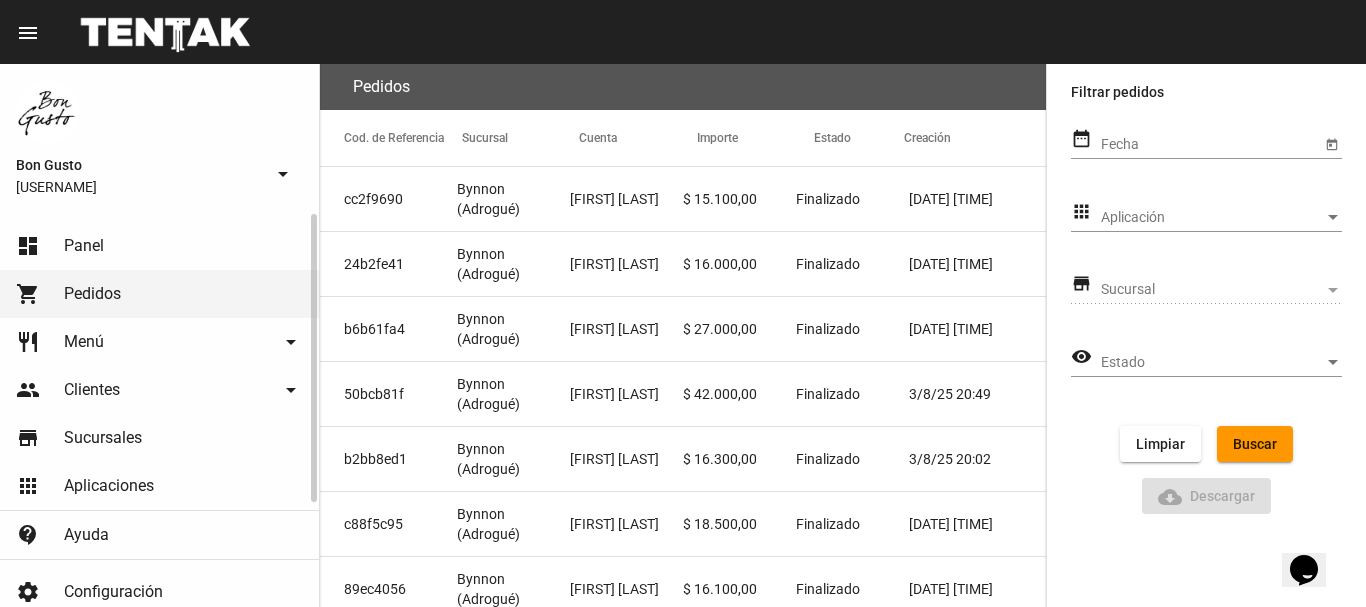 click on "Panel" 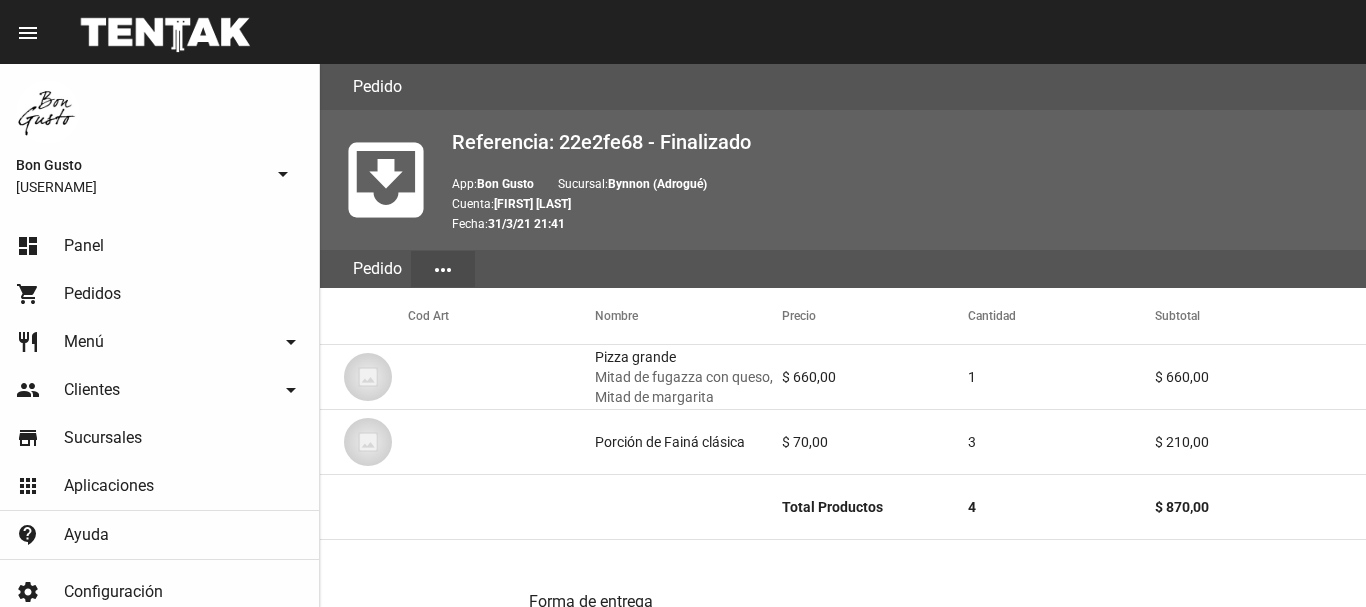 scroll, scrollTop: 0, scrollLeft: 0, axis: both 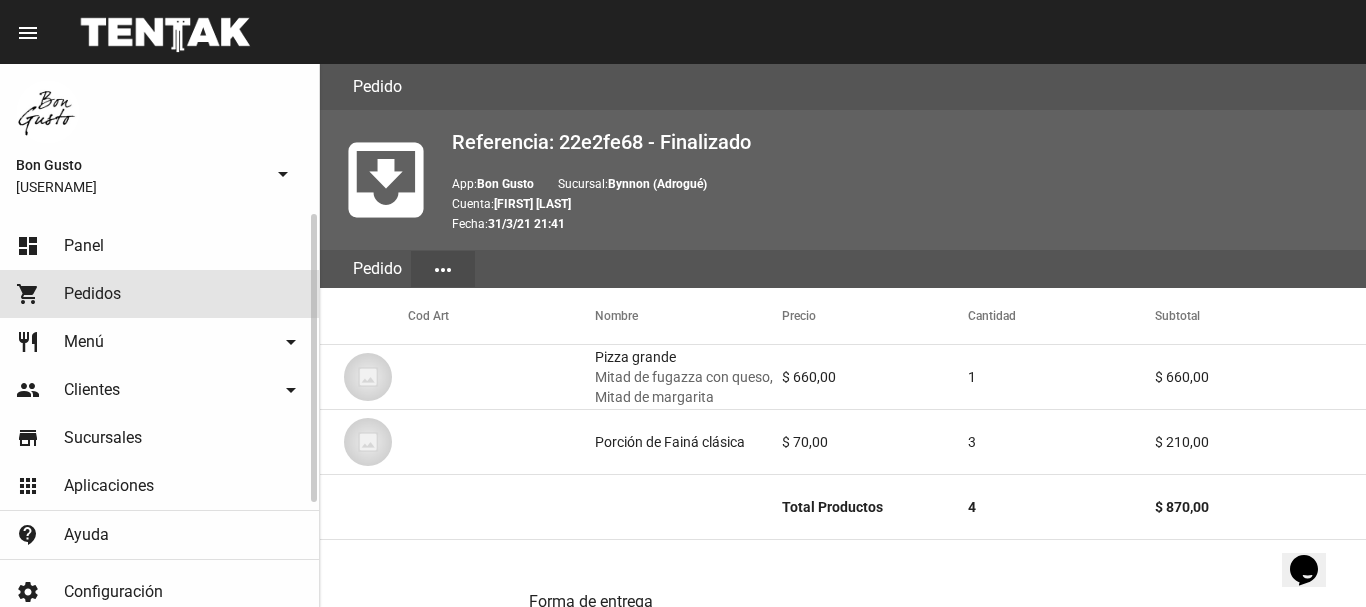 click on "Pedidos" 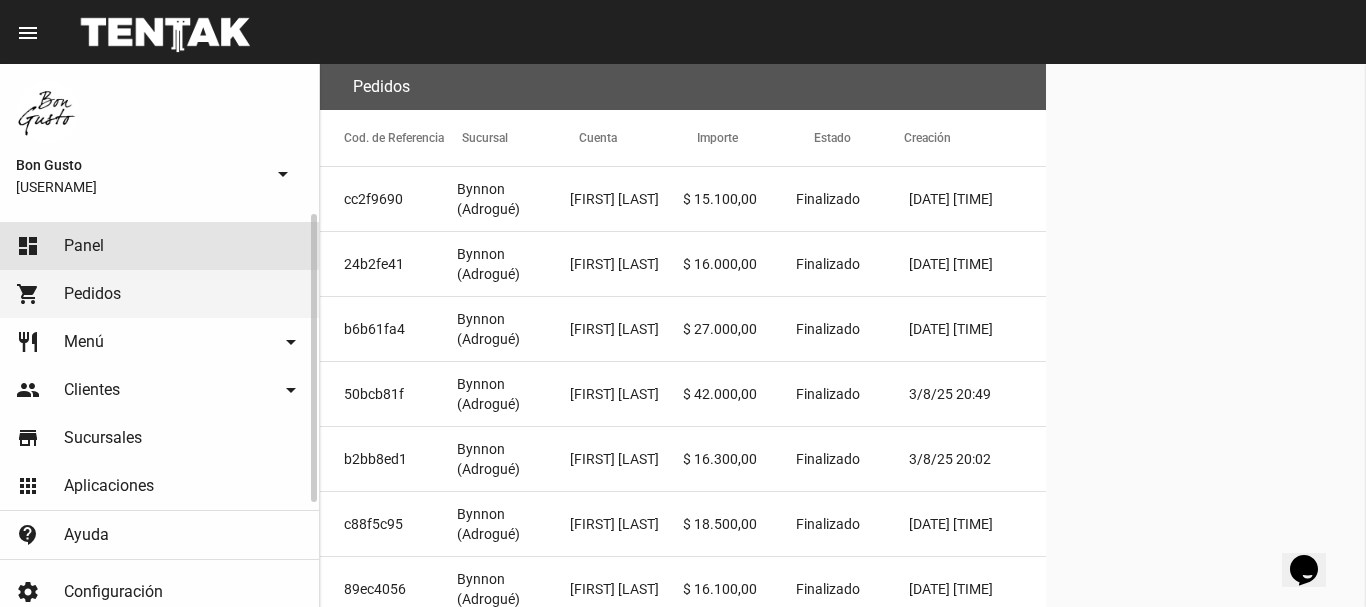 click on "dashboard Panel" 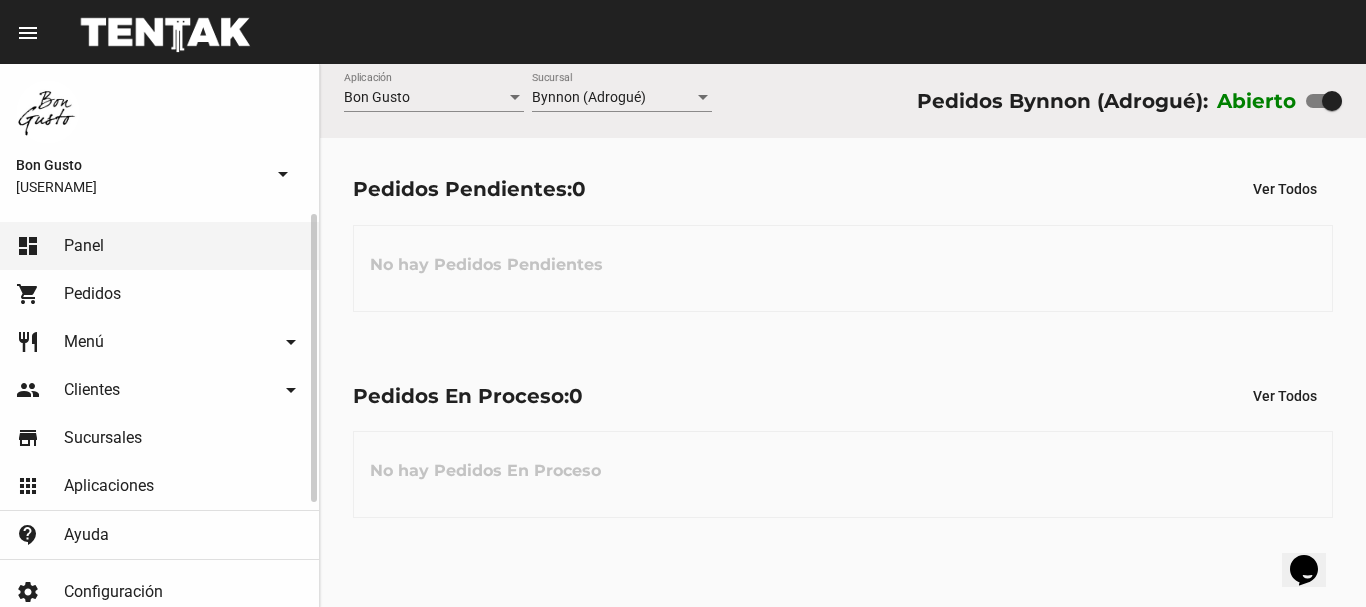 click on "Pedidos" 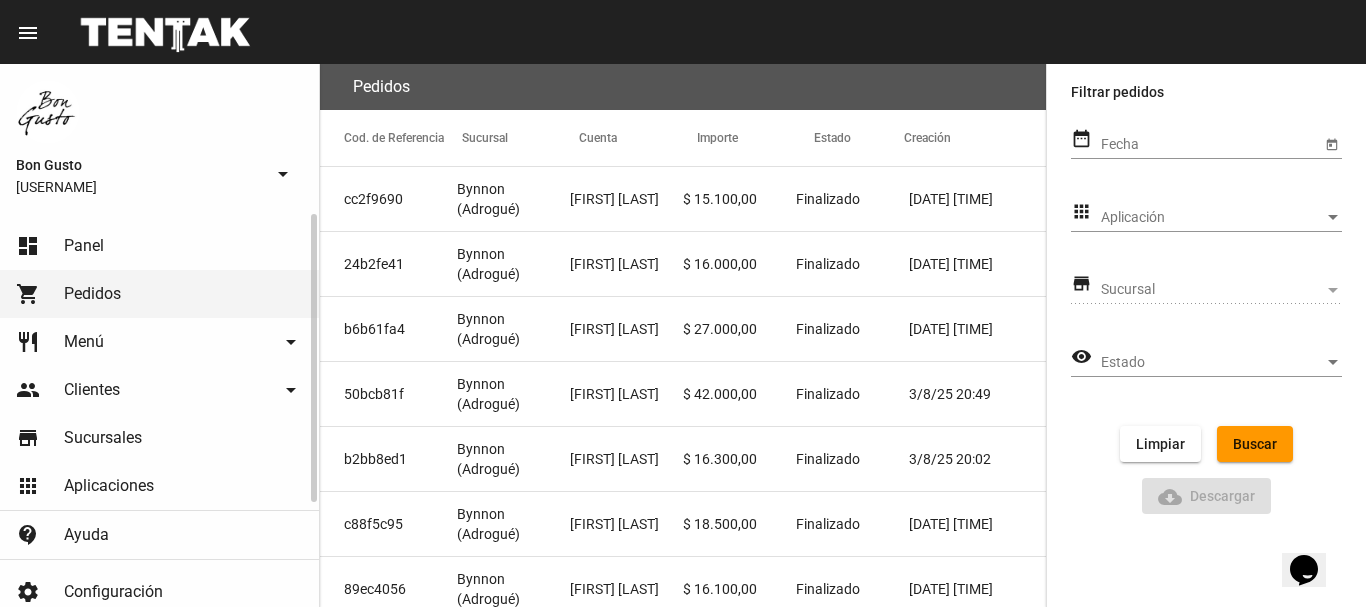 click on "dashboard Panel" 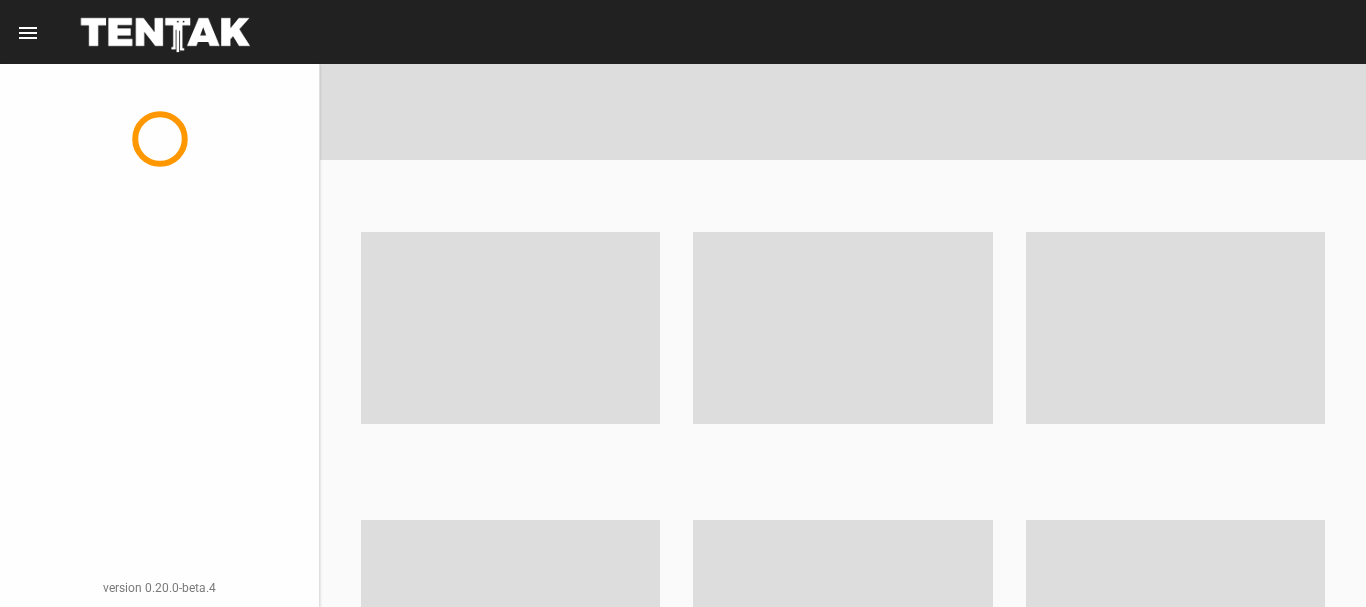 scroll, scrollTop: 0, scrollLeft: 0, axis: both 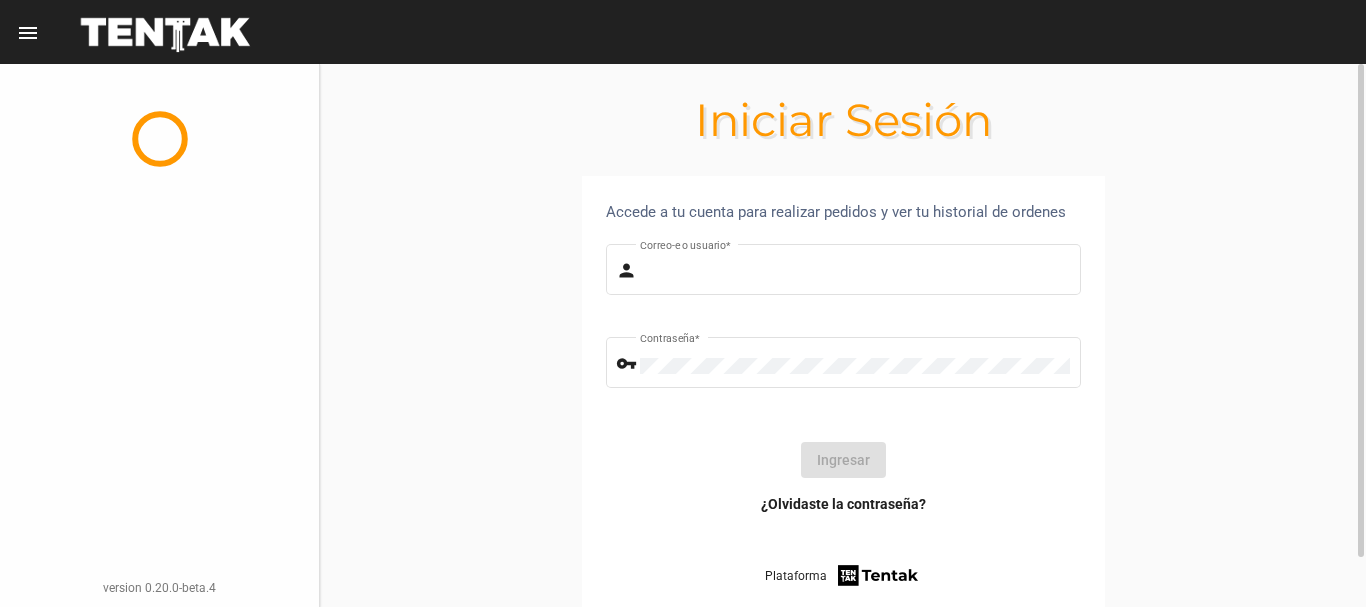 type on "[USERNAME]" 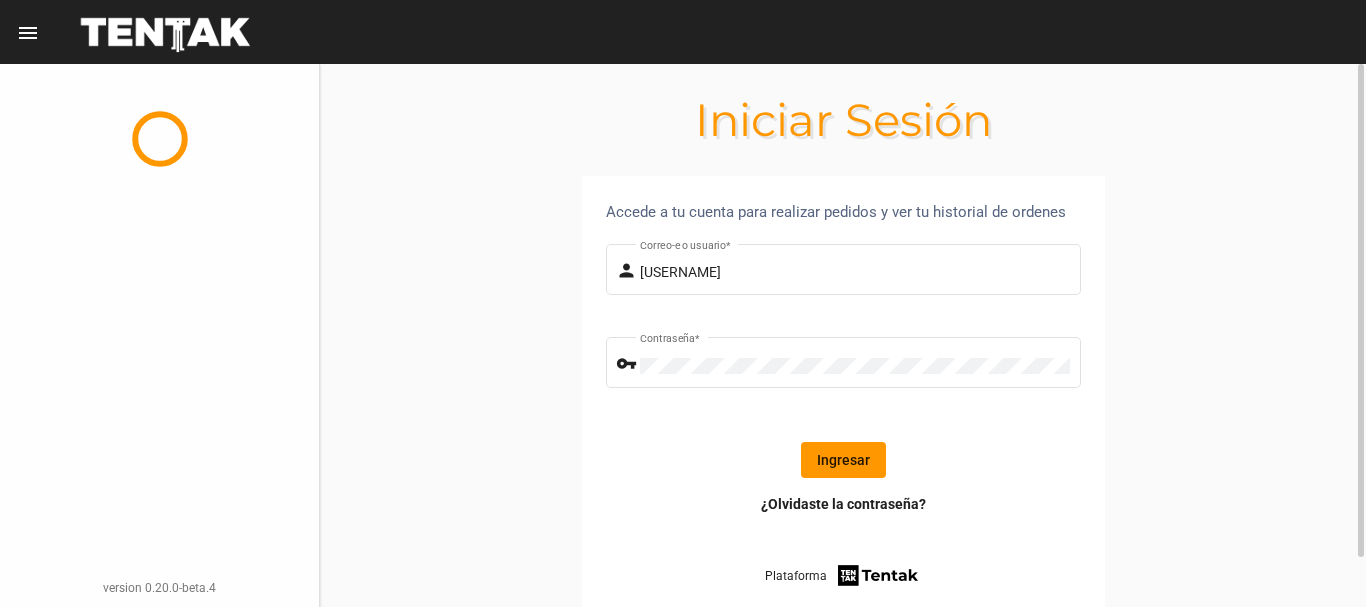 click on "Ingresar" 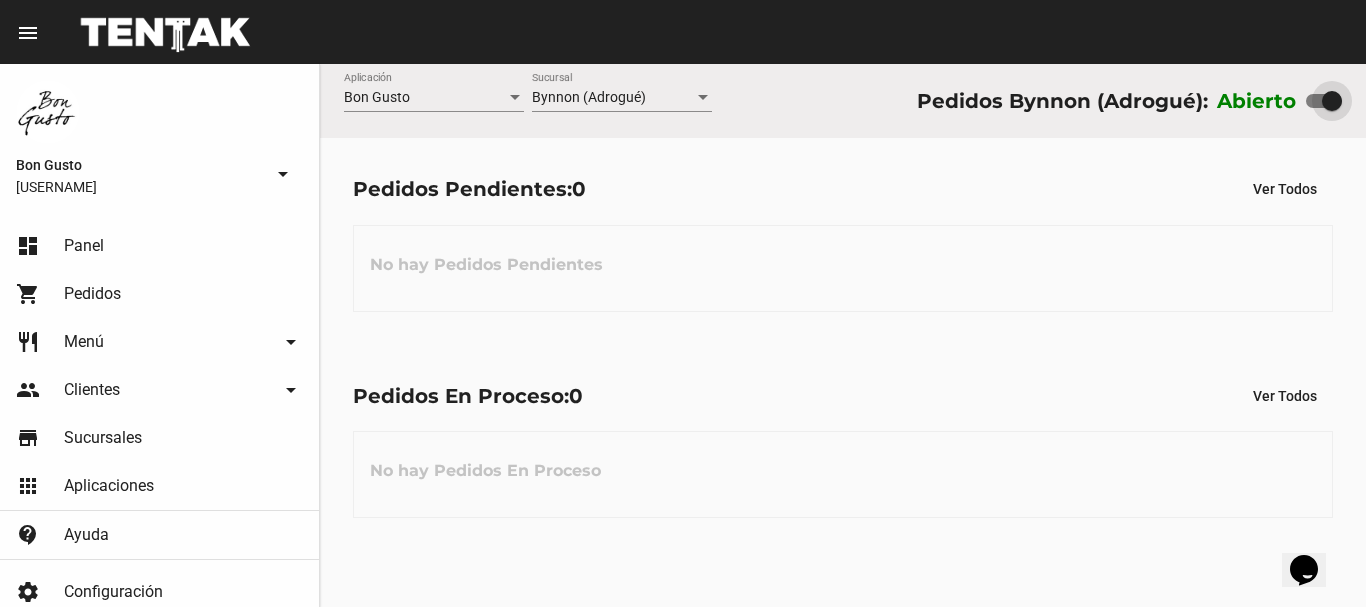 click at bounding box center [1332, 101] 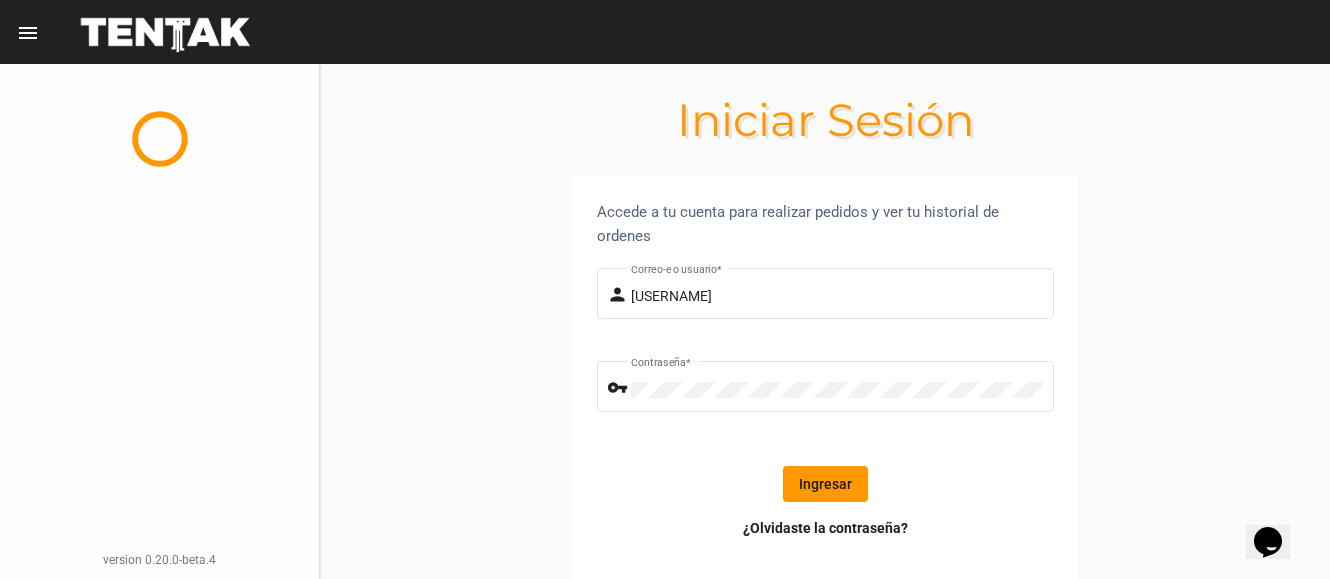 scroll, scrollTop: 0, scrollLeft: 0, axis: both 